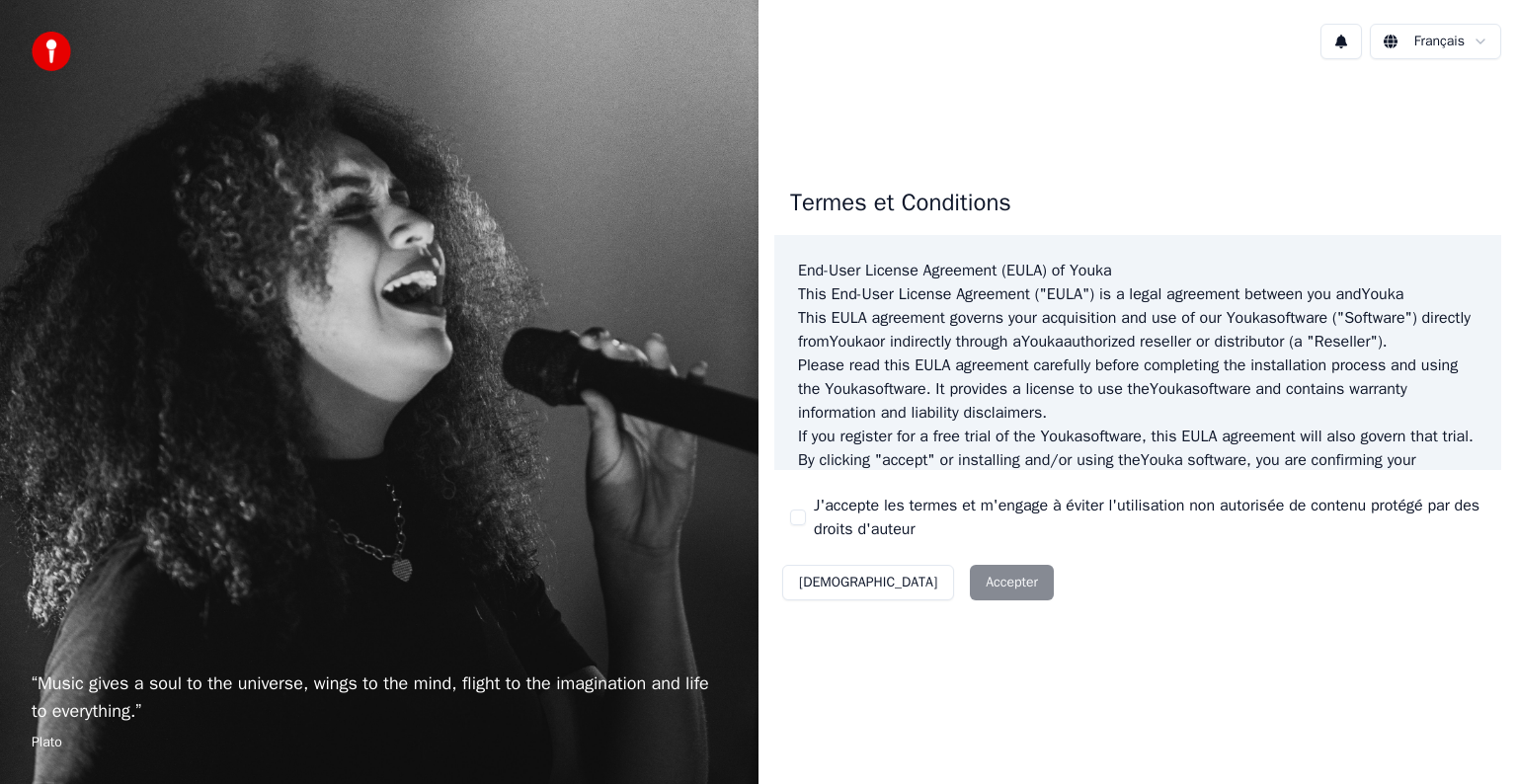 scroll, scrollTop: 0, scrollLeft: 0, axis: both 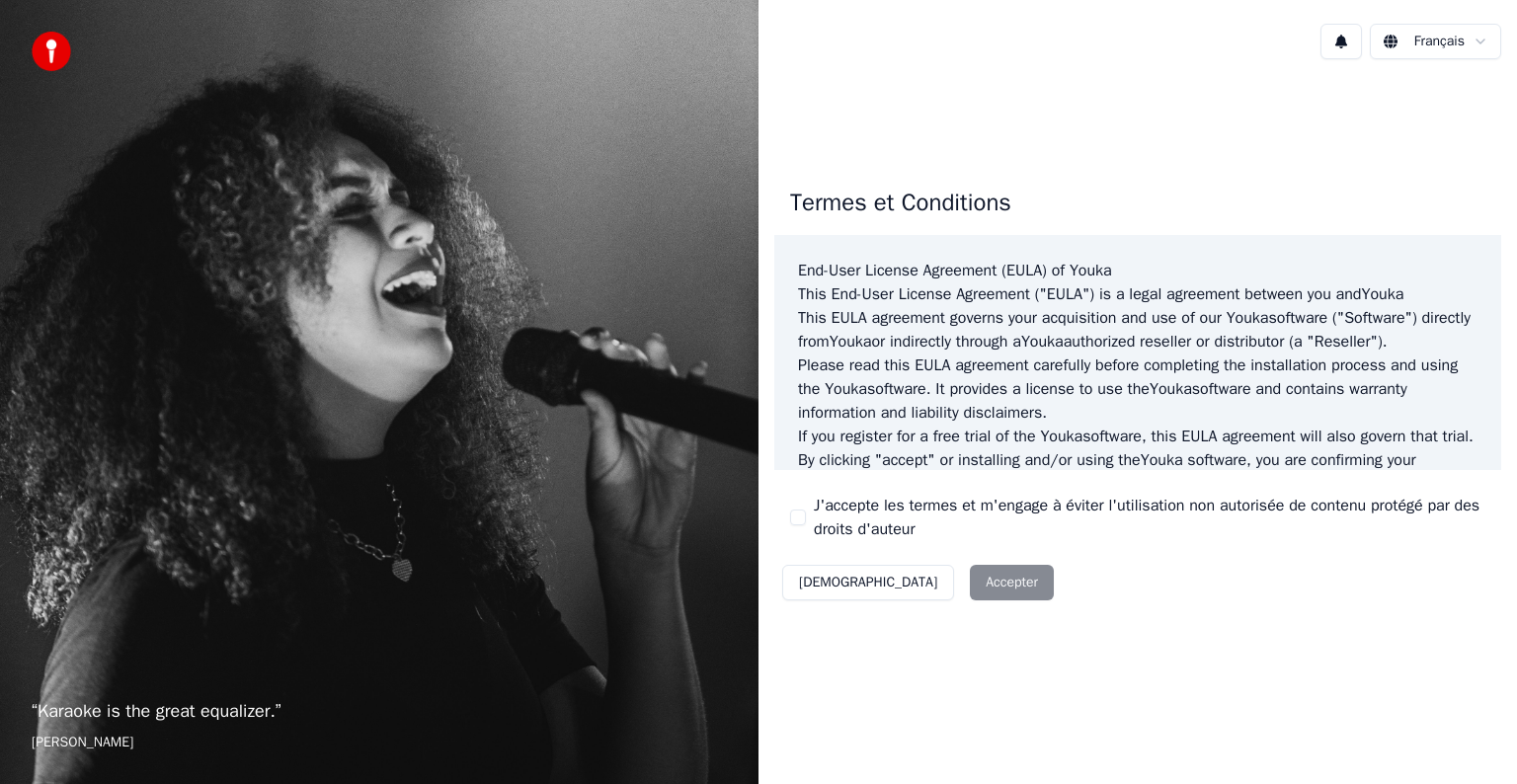 click on "Décliner Accepter" at bounding box center [918, 583] 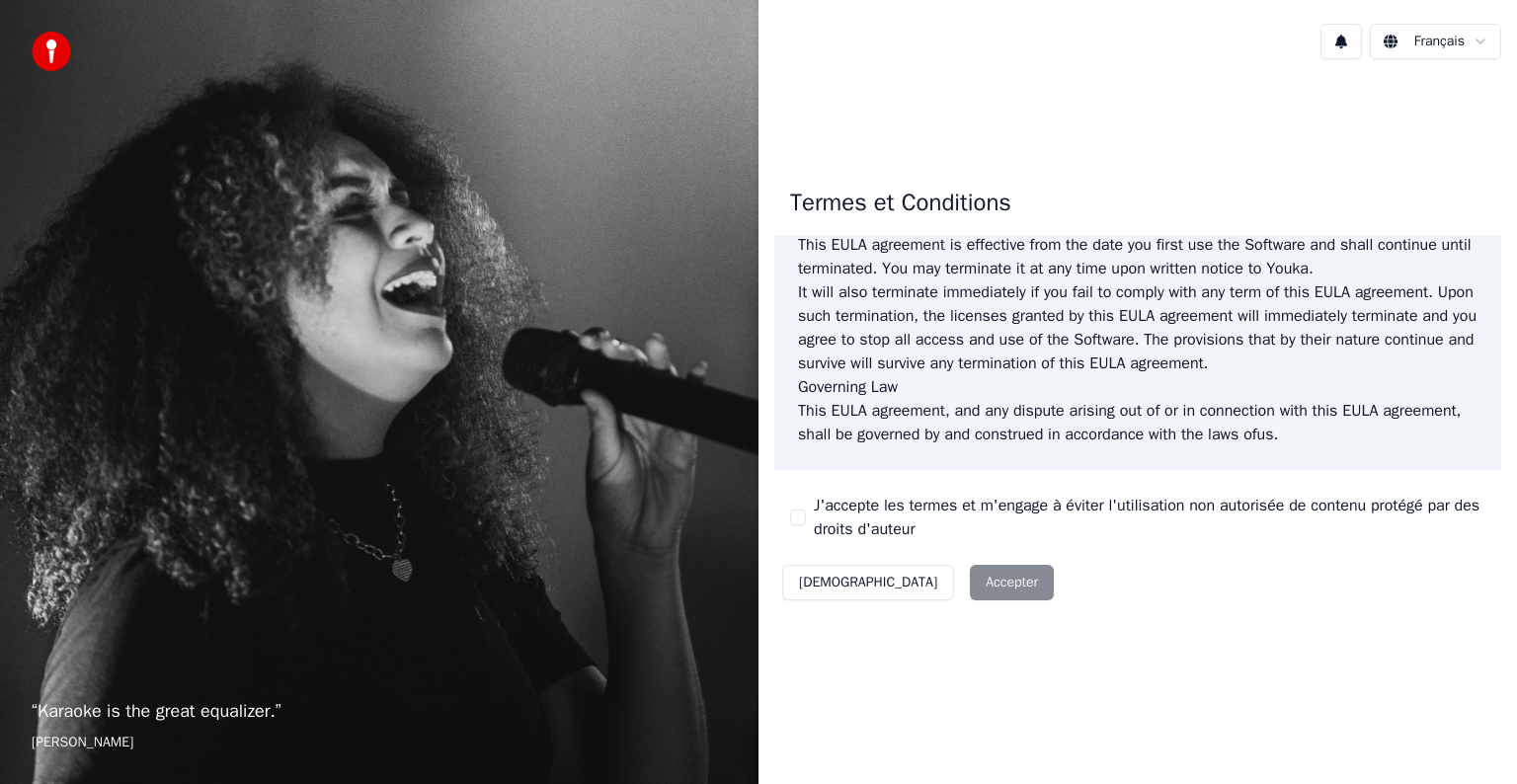 click on "J'accepte les termes et m'engage à éviter l'utilisation non autorisée de contenu protégé par des droits d'auteur" at bounding box center (798, 517) 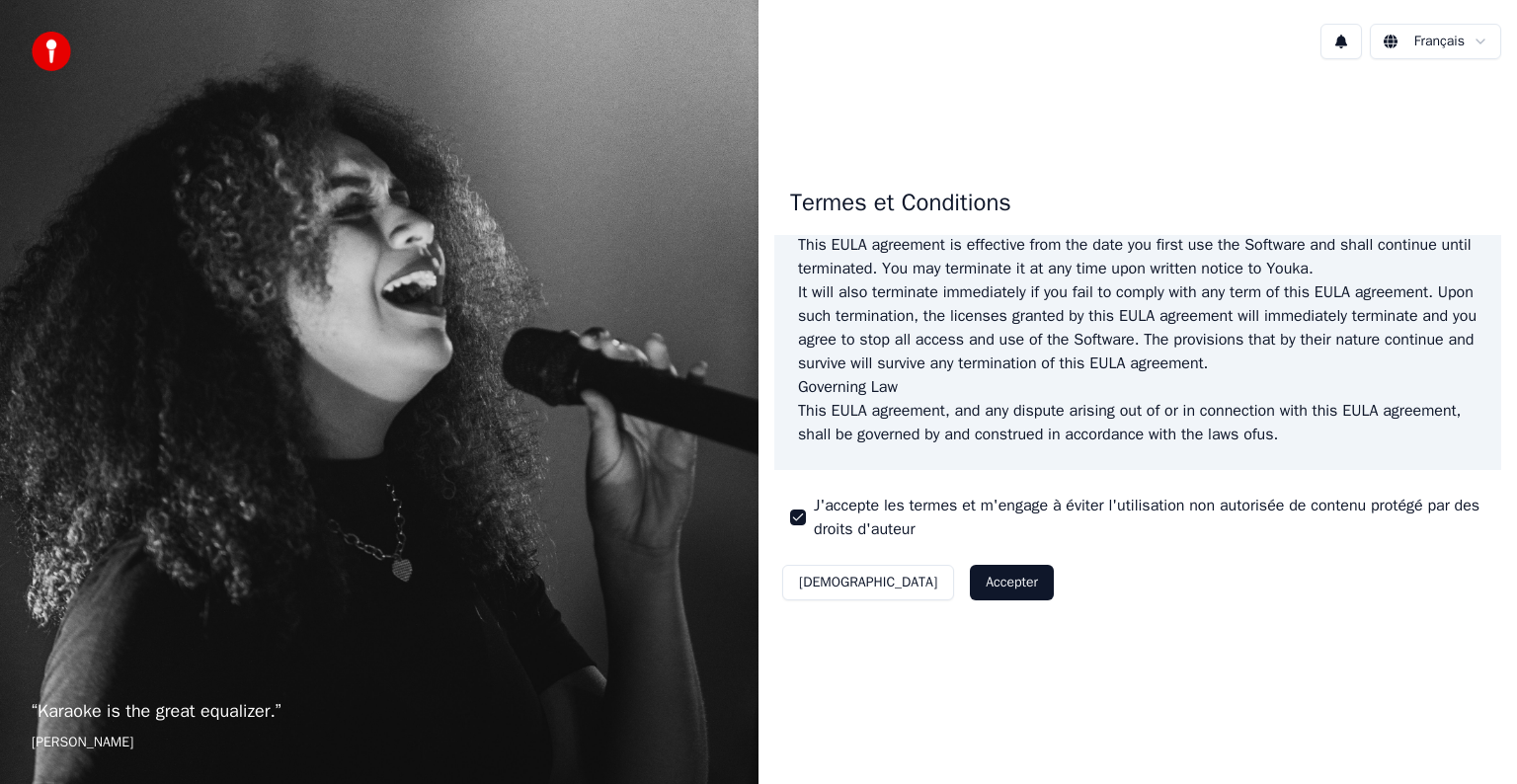 click on "Accepter" at bounding box center (1011, 583) 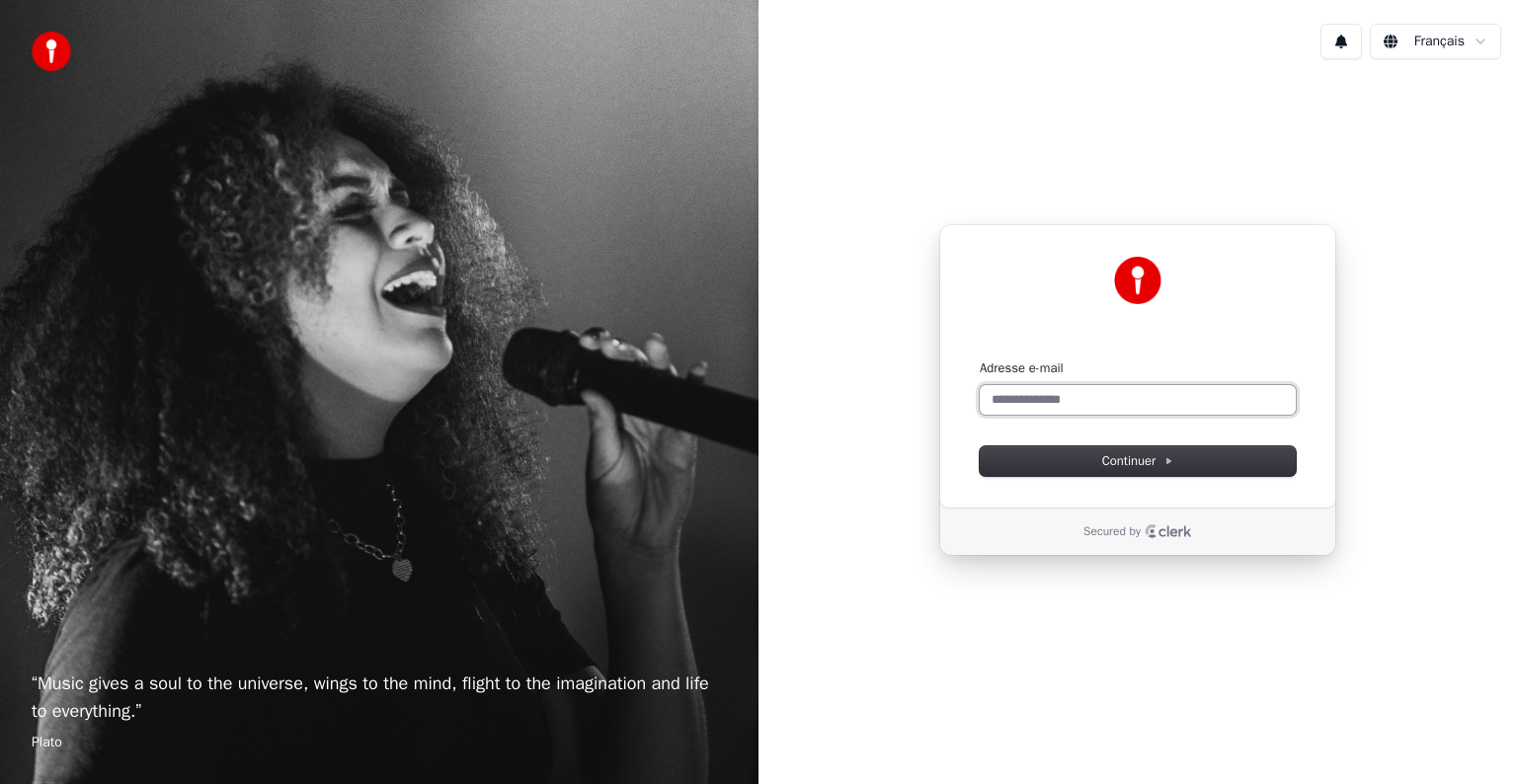 click on "Adresse e-mail" at bounding box center [1138, 400] 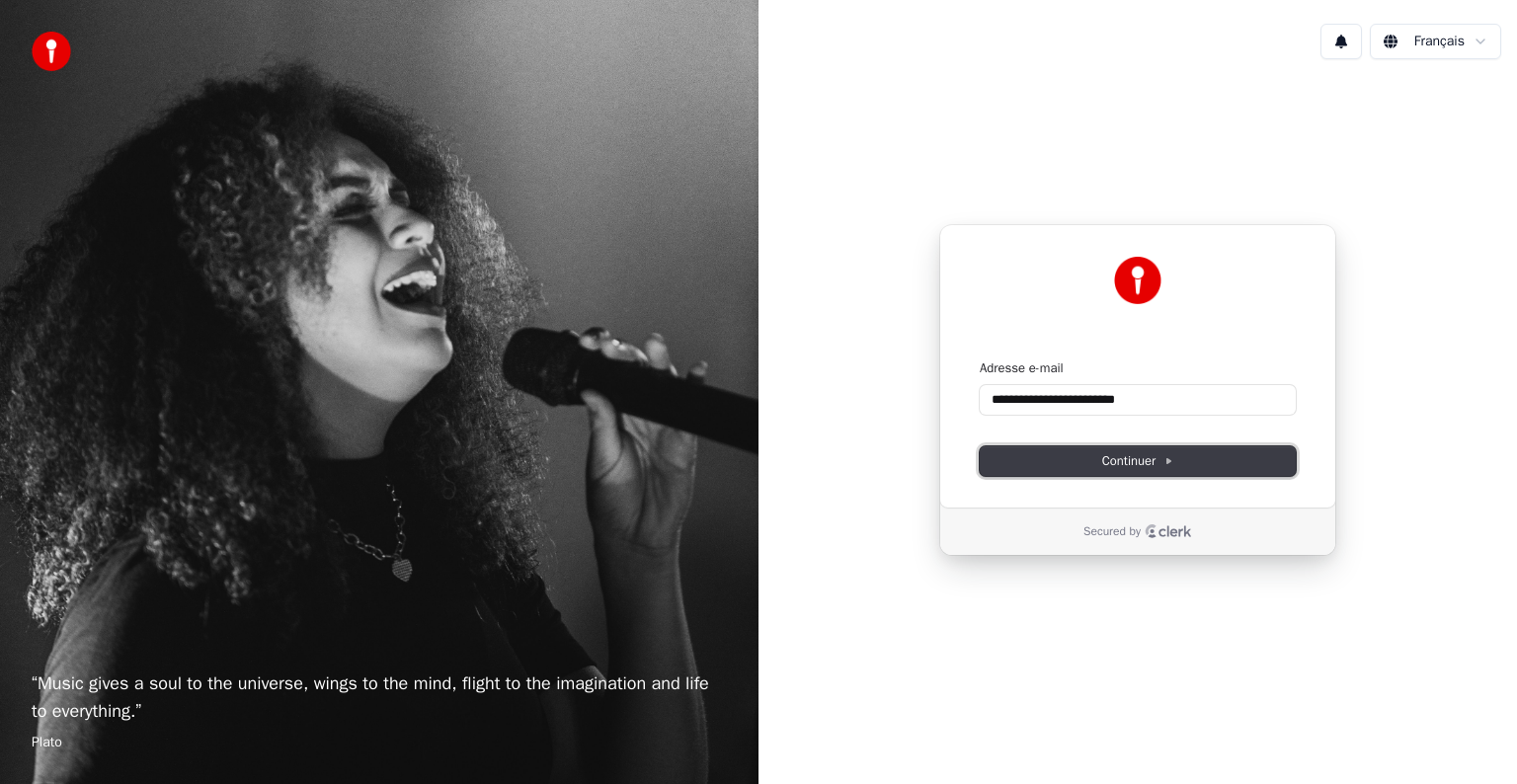 click on "Continuer" at bounding box center (1138, 461) 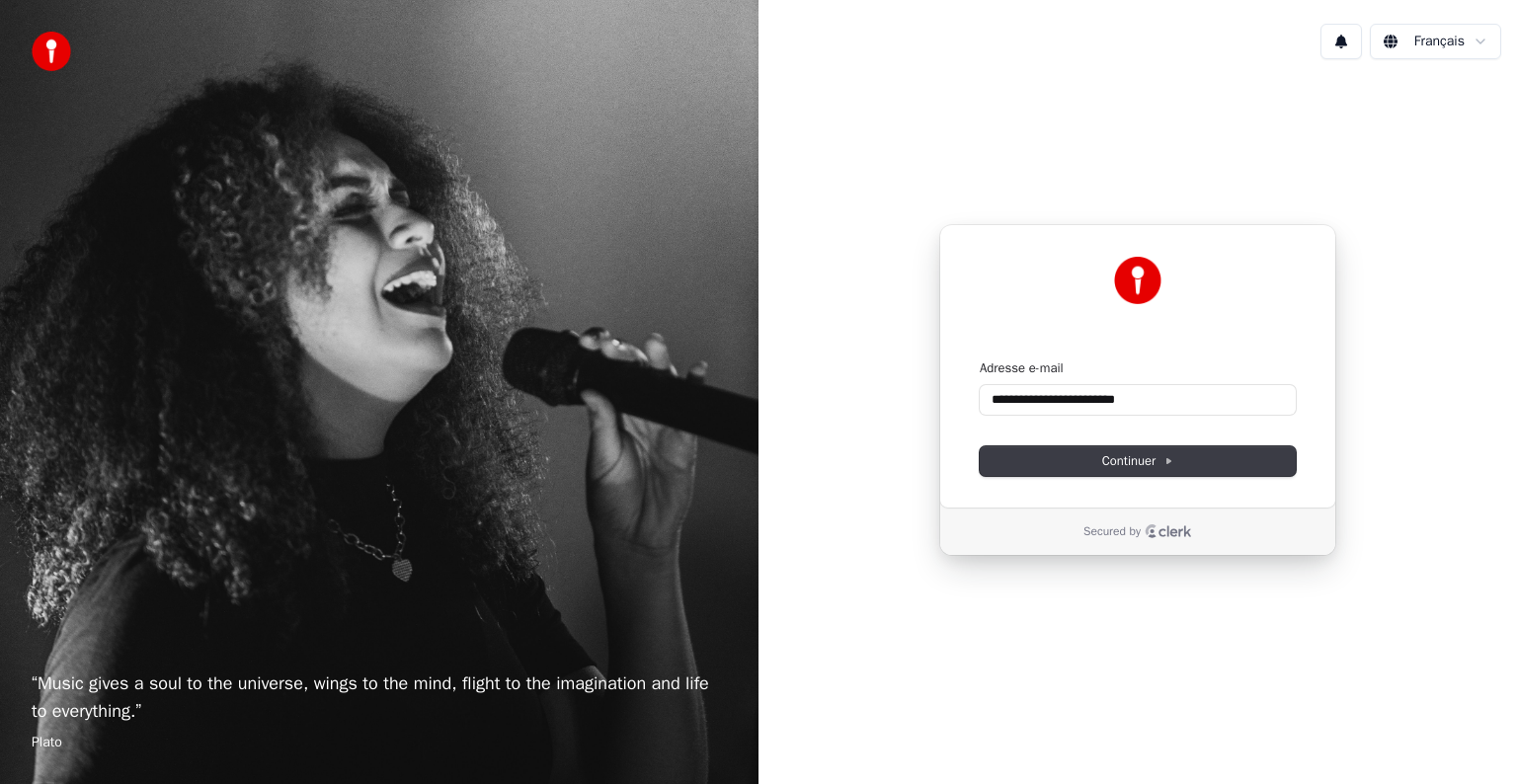 type on "**********" 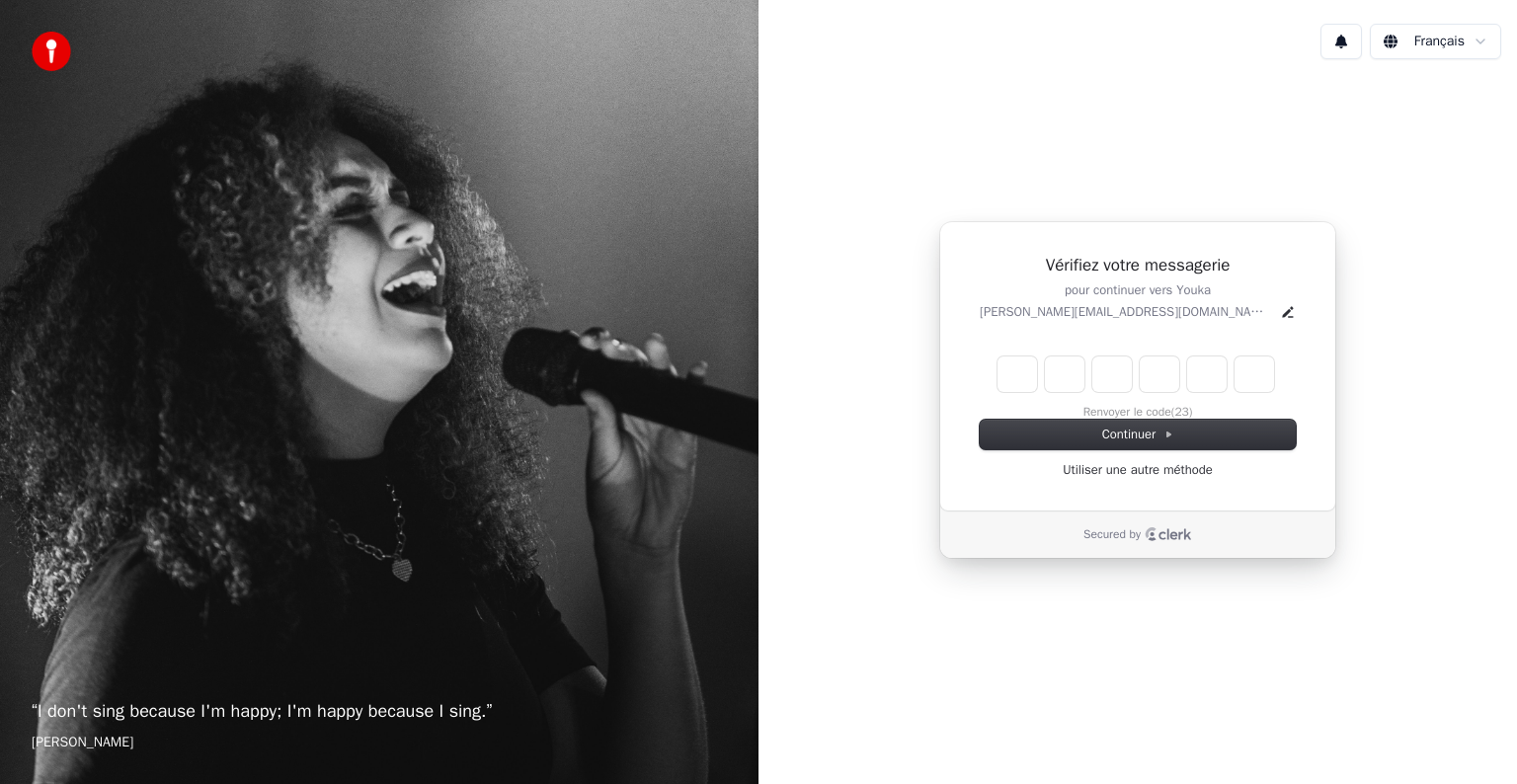 type on "*" 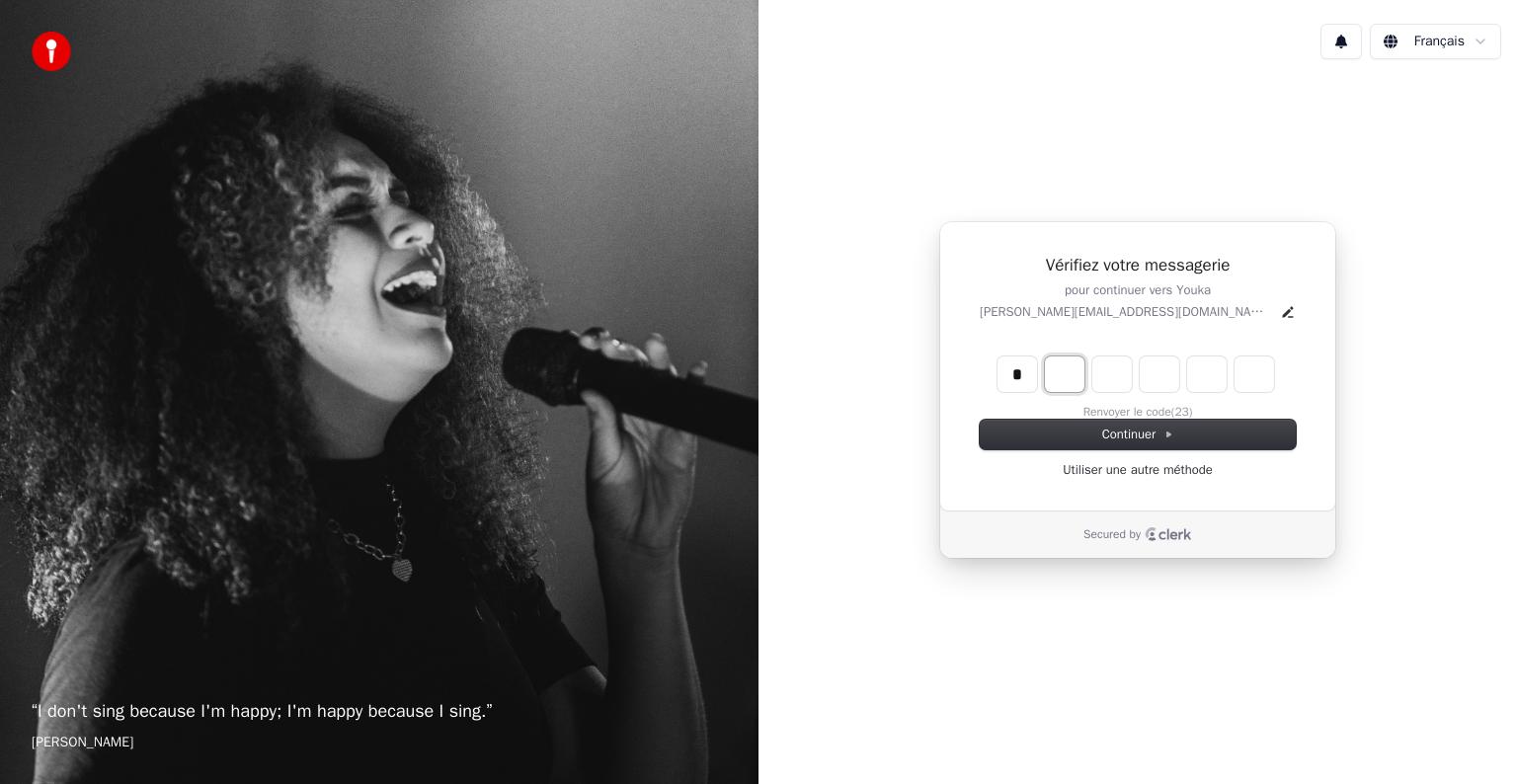 type on "*" 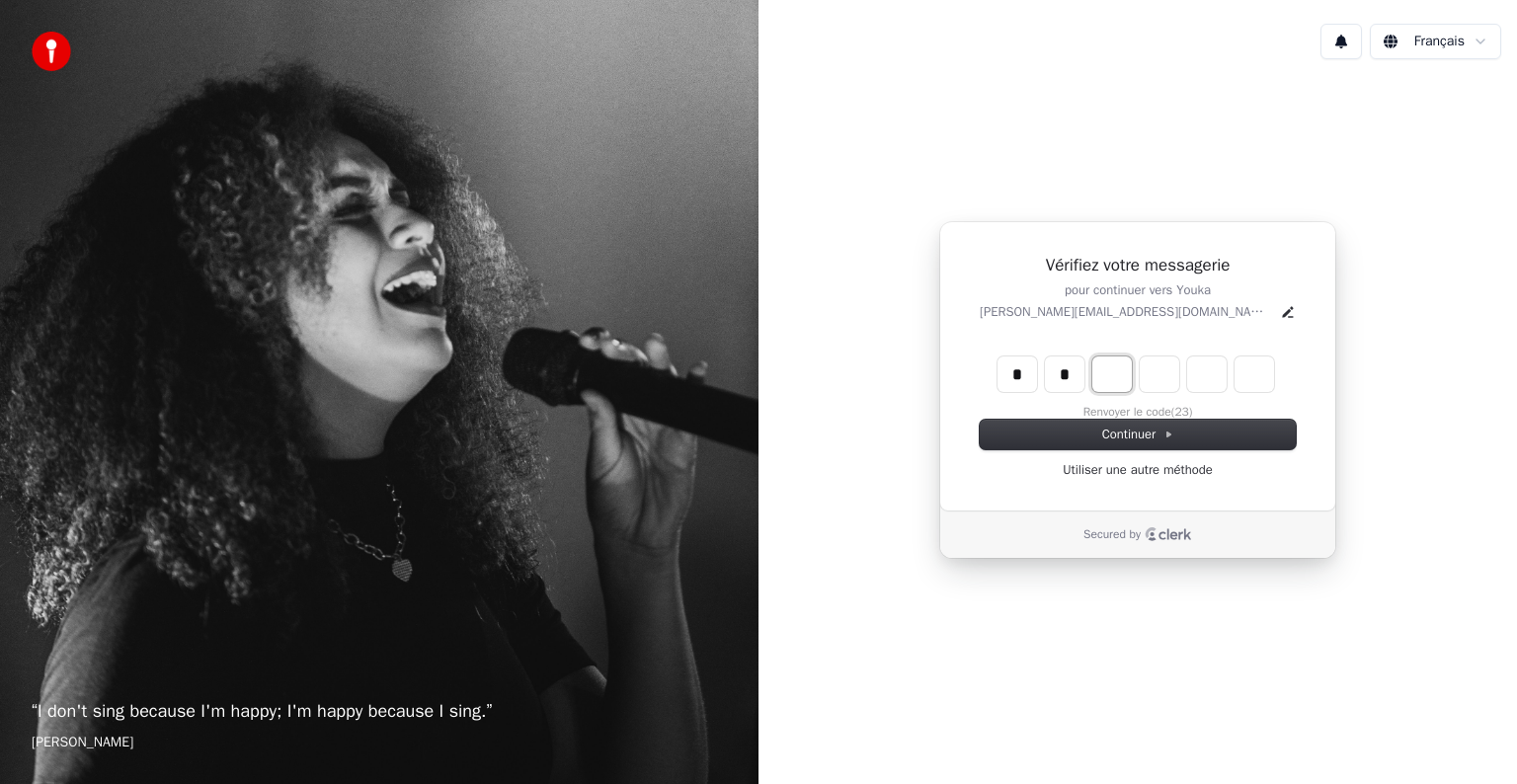 type on "*" 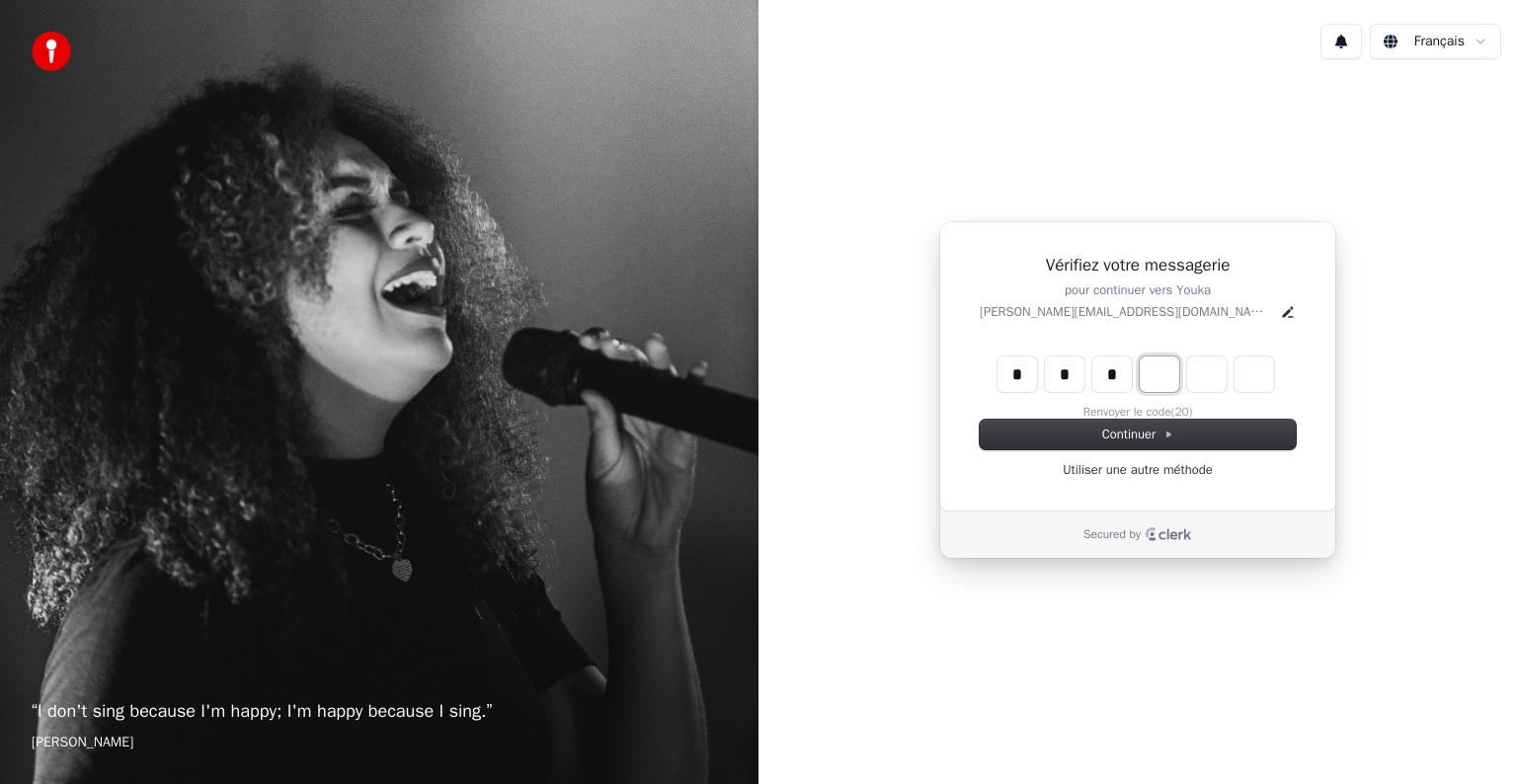 type on "*" 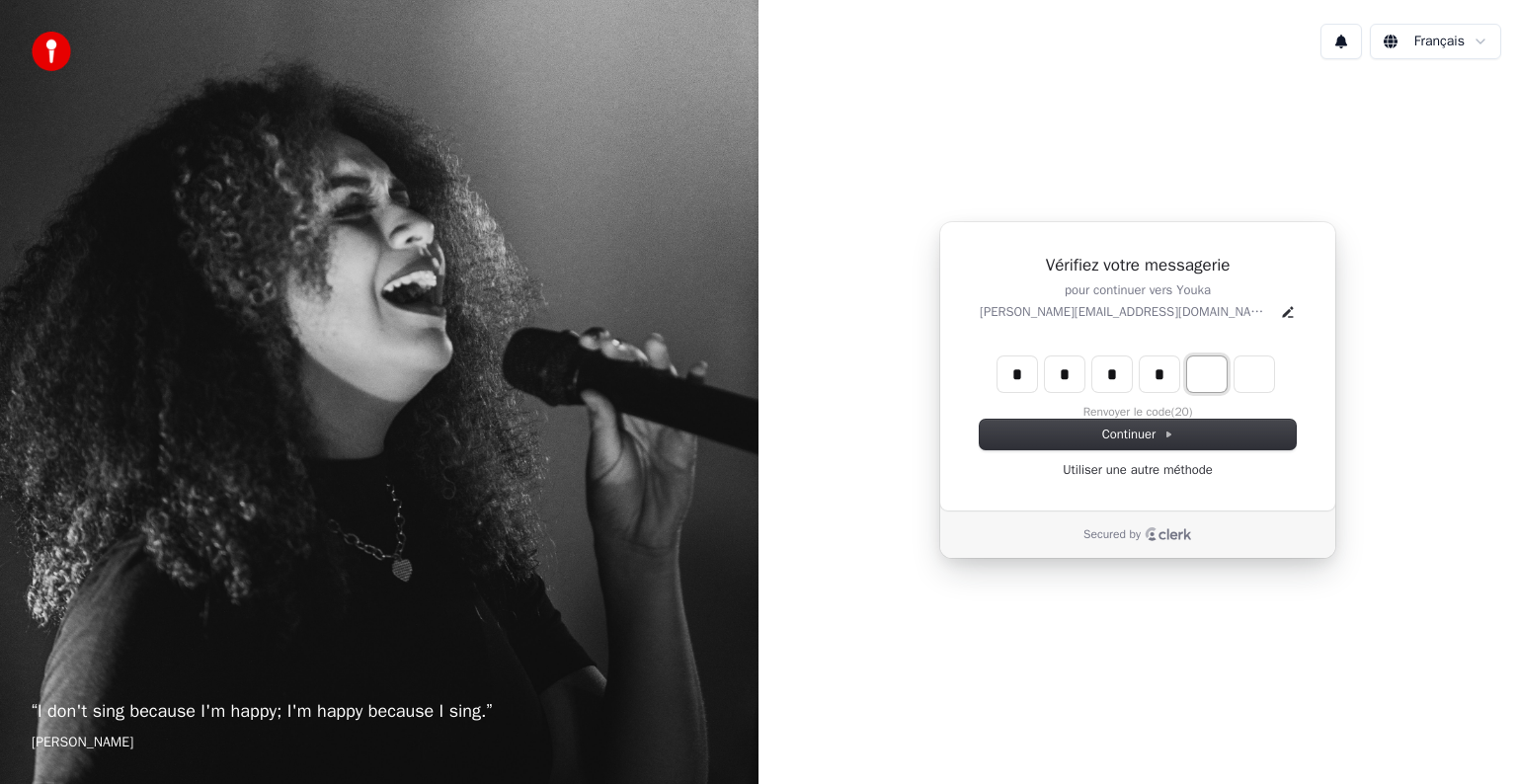 type on "*" 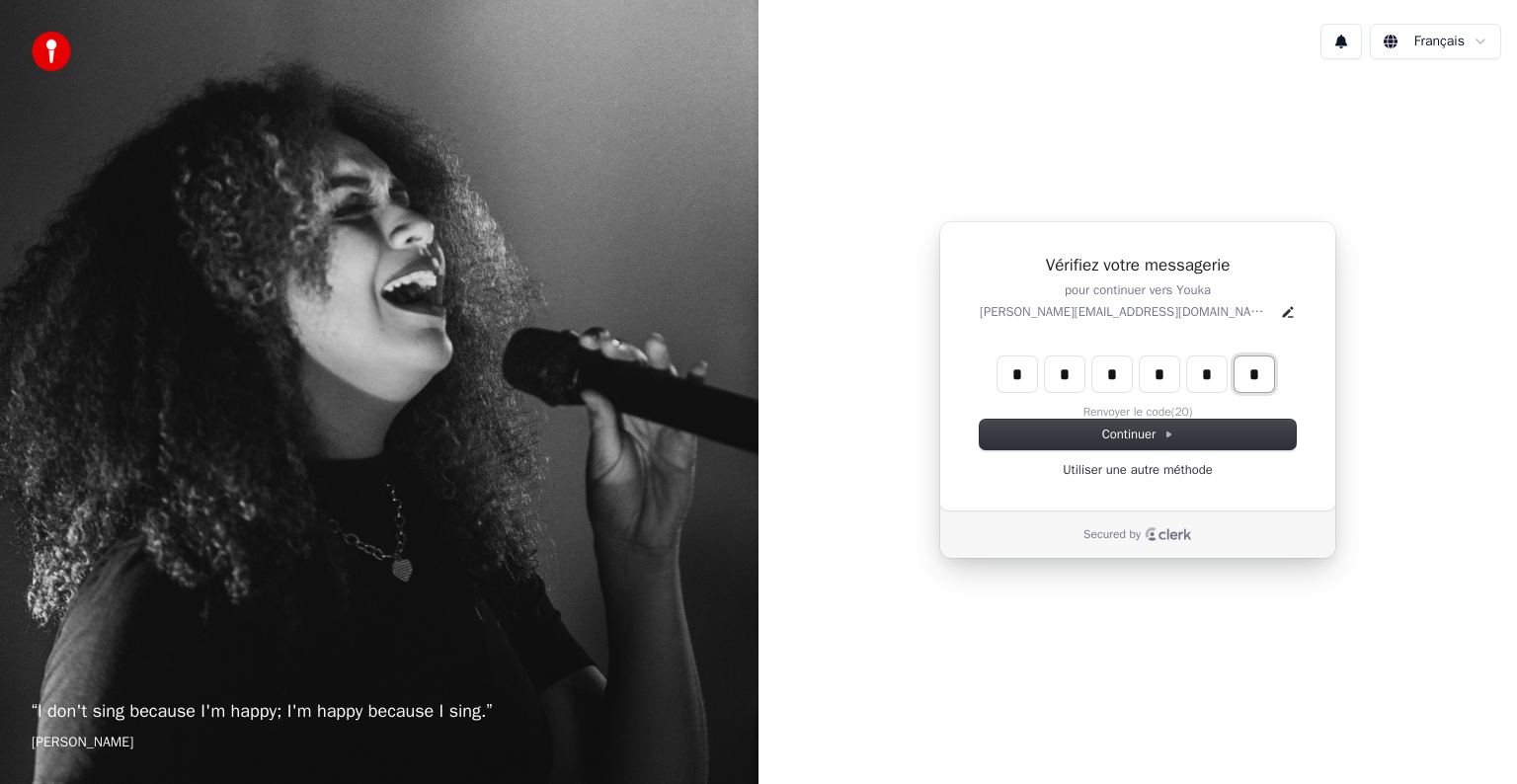 type on "*" 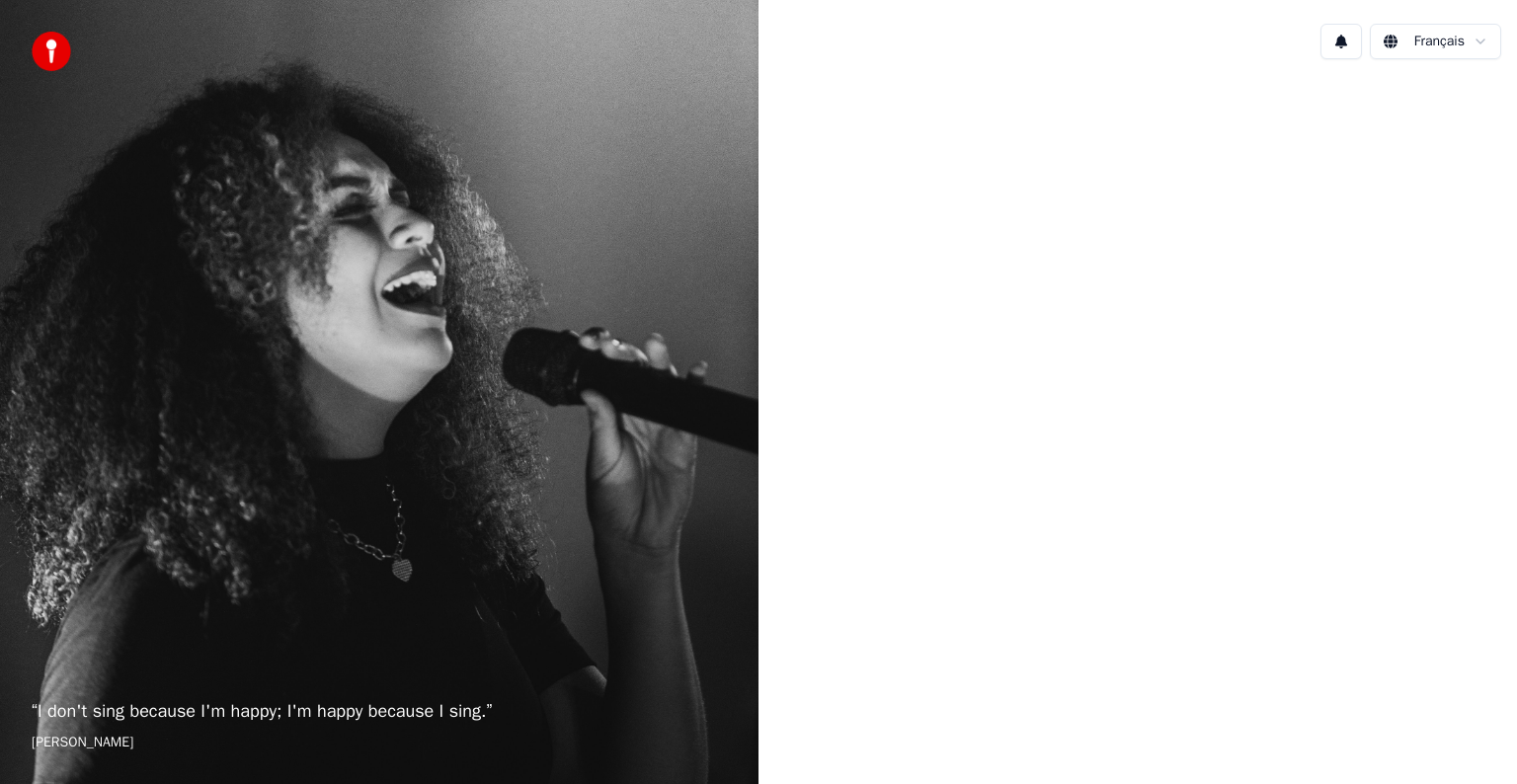 scroll, scrollTop: 0, scrollLeft: 0, axis: both 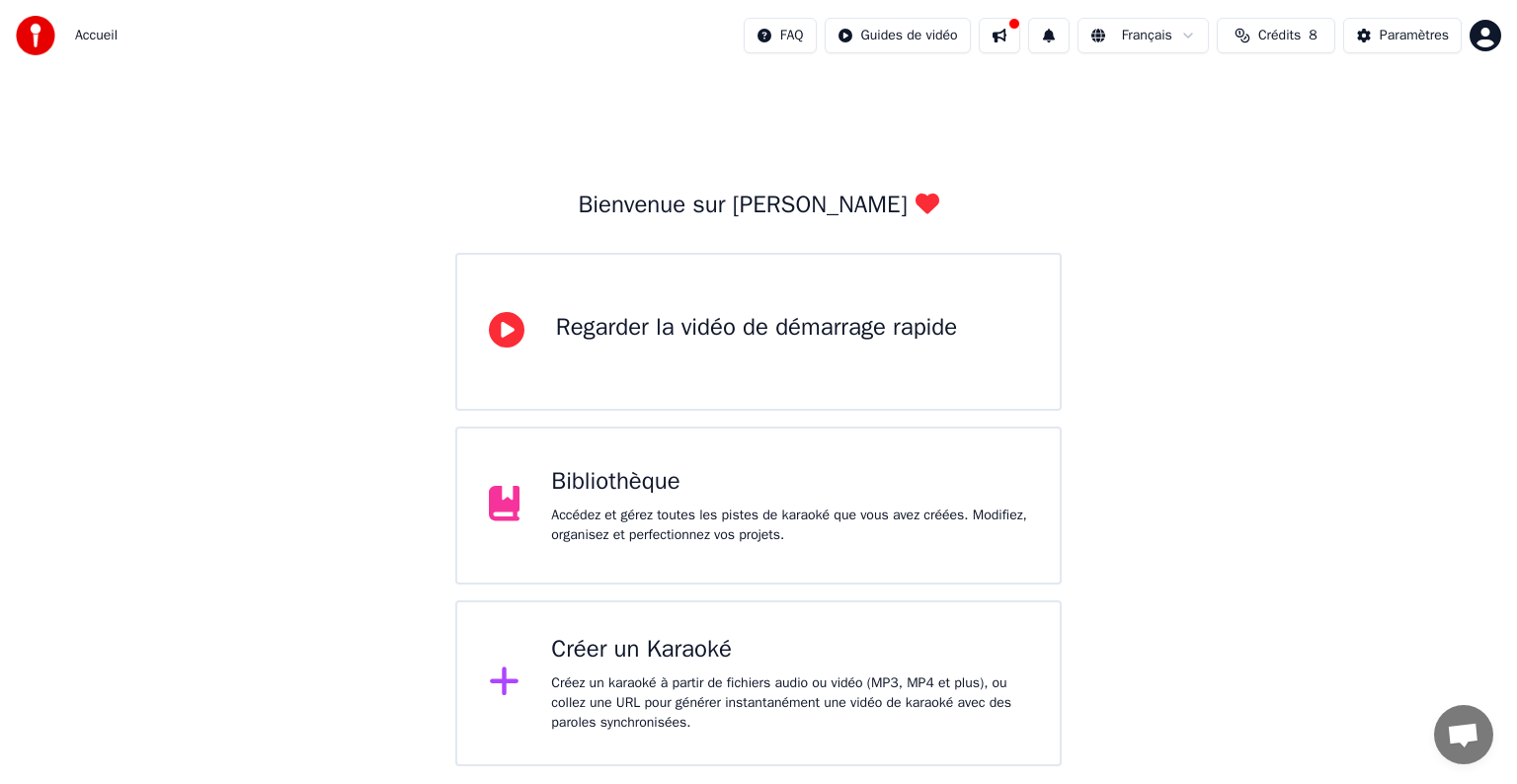 click on "Crédits" at bounding box center (1279, 36) 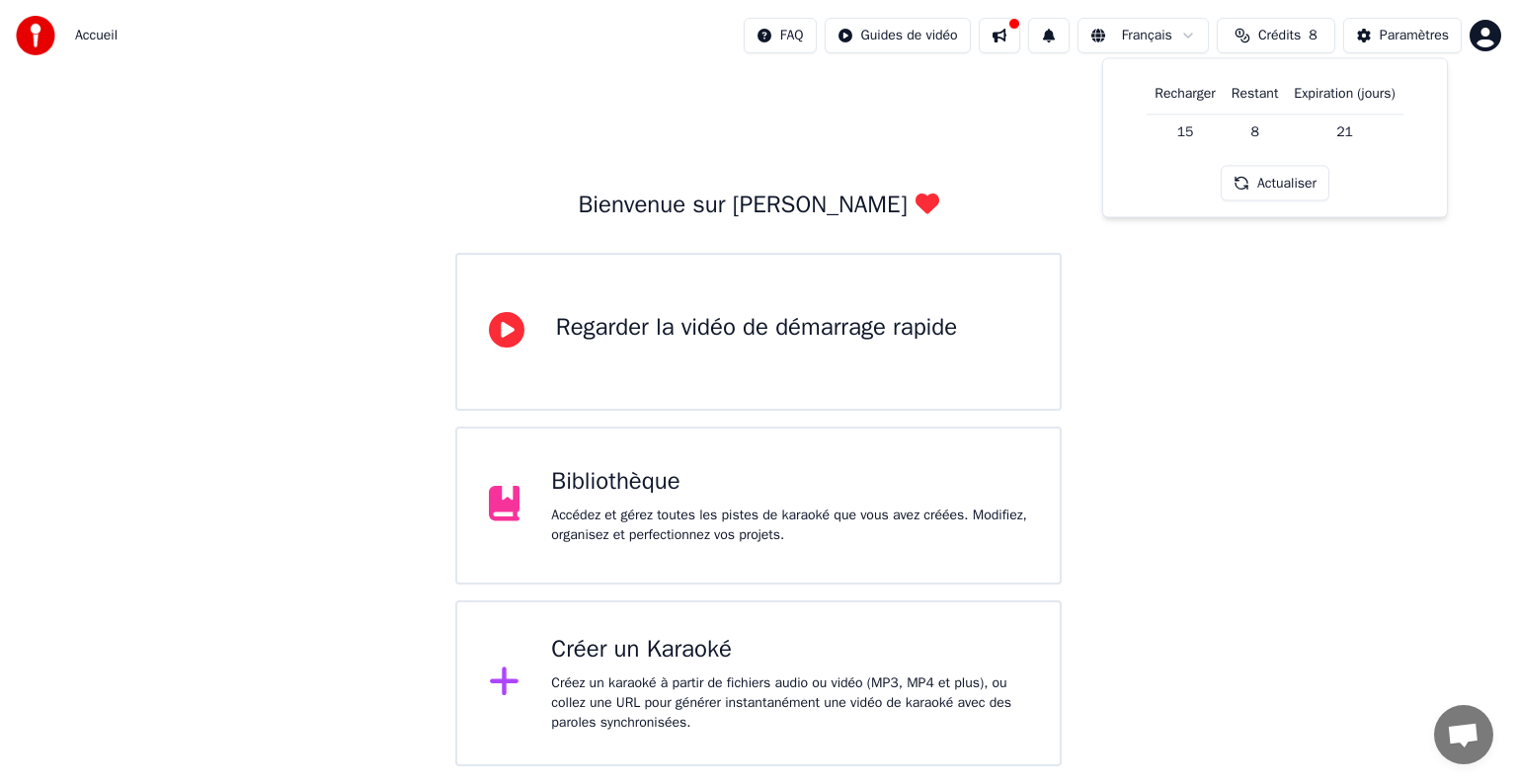 click on "Recharger" at bounding box center [1185, 94] 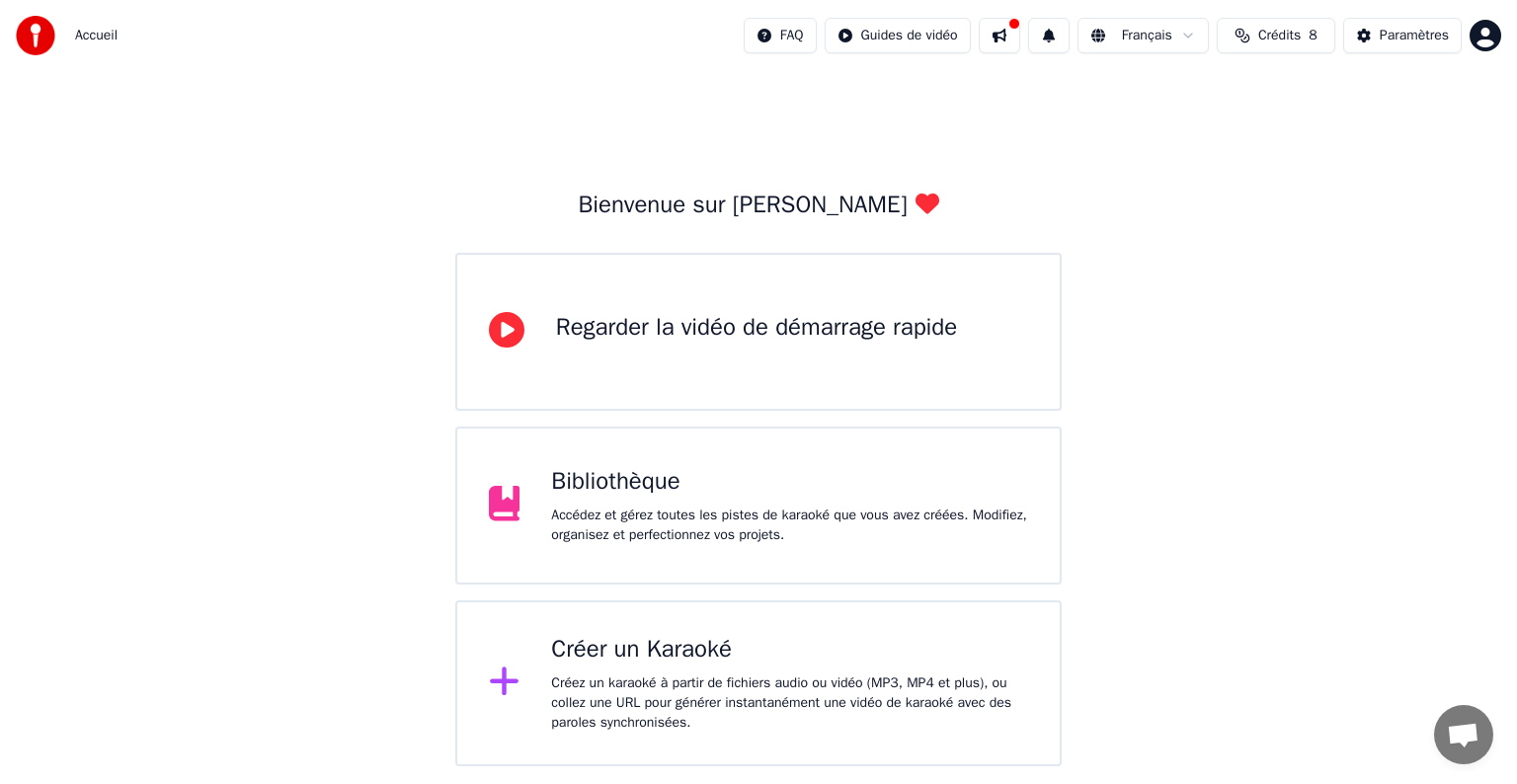 click on "Accueil FAQ Guides de vidéo Français Crédits 8 Paramètres Bienvenue sur Youka Regarder la vidéo de démarrage rapide Bibliothèque Accédez et gérez toutes les pistes de karaoké que vous avez créées. Modifiez, organisez et perfectionnez vos projets. Créer un Karaoké Créez un karaoké à partir de fichiers audio ou vidéo (MP3, MP4 et plus), ou collez une URL pour générer instantanément une vidéo de karaoké avec des paroles synchronisées." at bounding box center (758, 383) 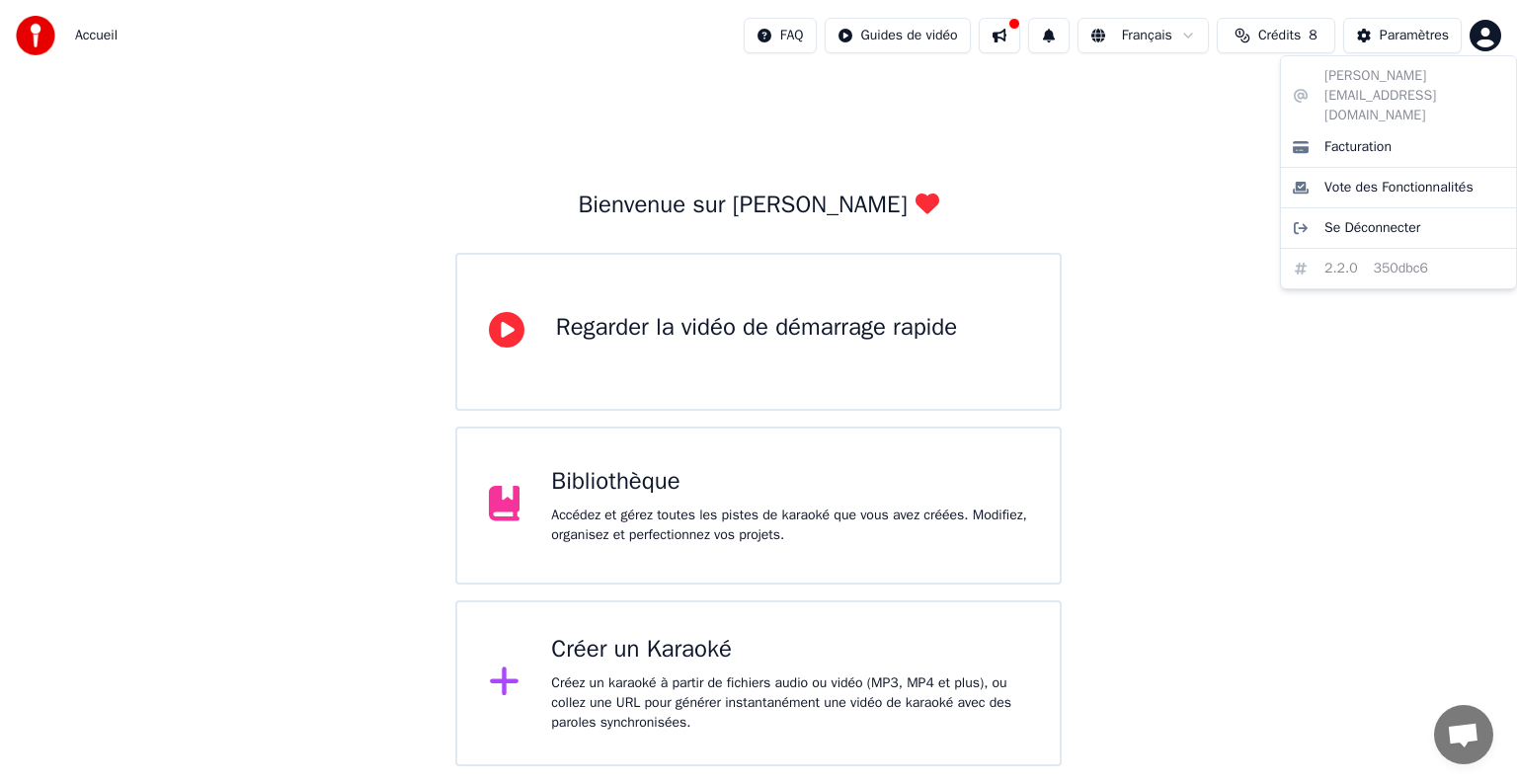 click on "Accueil FAQ Guides de vidéo Français Crédits 8 Paramètres Bienvenue sur Youka Regarder la vidéo de démarrage rapide Bibliothèque Accédez et gérez toutes les pistes de karaoké que vous avez créées. Modifiez, organisez et perfectionnez vos projets. Créer un Karaoké Créez un karaoké à partir de fichiers audio ou vidéo (MP3, MP4 et plus), ou collez une URL pour générer instantanément une vidéo de karaoké avec des paroles synchronisées. [PERSON_NAME][EMAIL_ADDRESS][DOMAIN_NAME] Facturation Vote des Fonctionnalités Se Déconnecter 2.2.0 350dbc6" at bounding box center [758, 383] 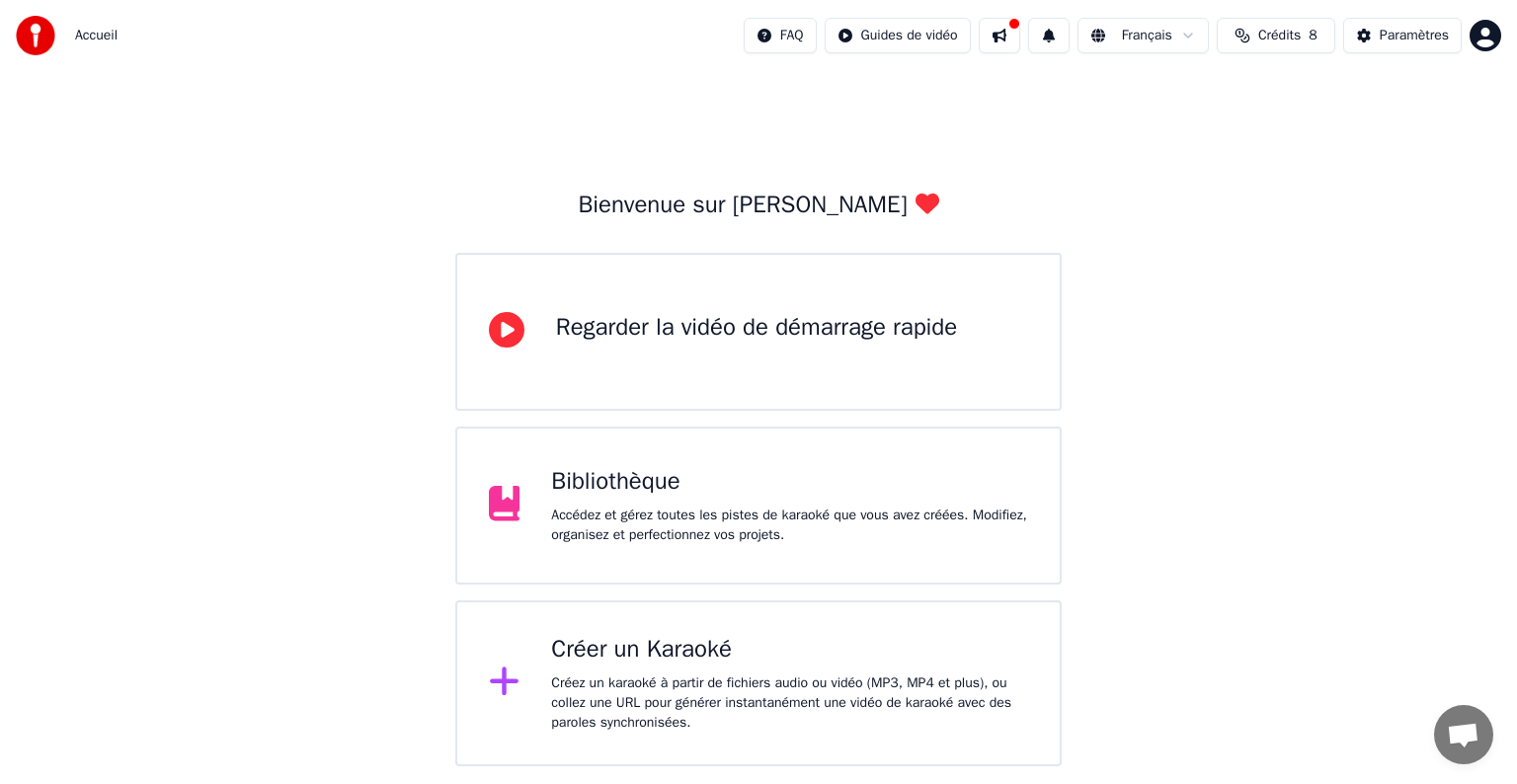 click on "Paramètres" at bounding box center (1414, 36) 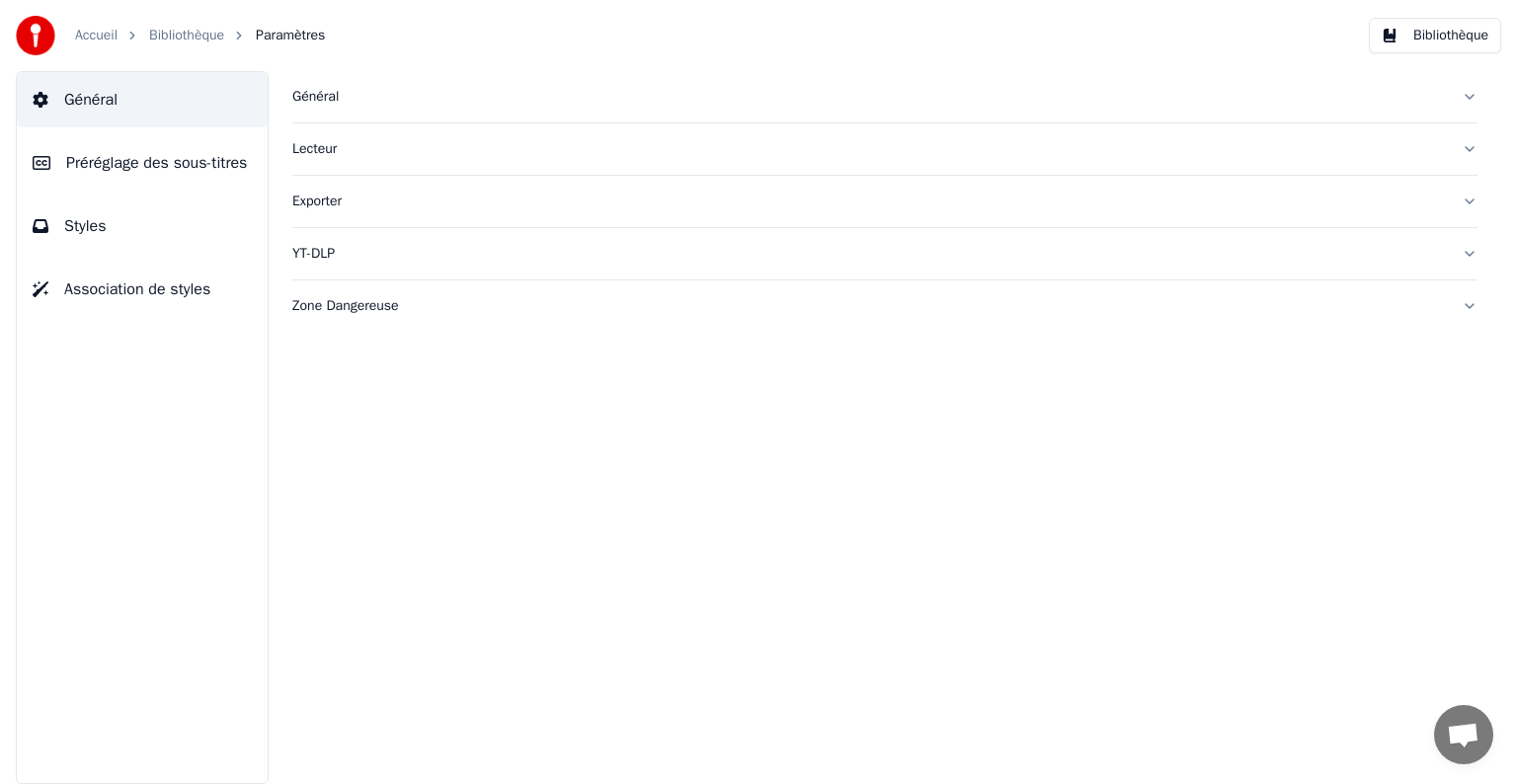 click on "Accueil" at bounding box center [96, 36] 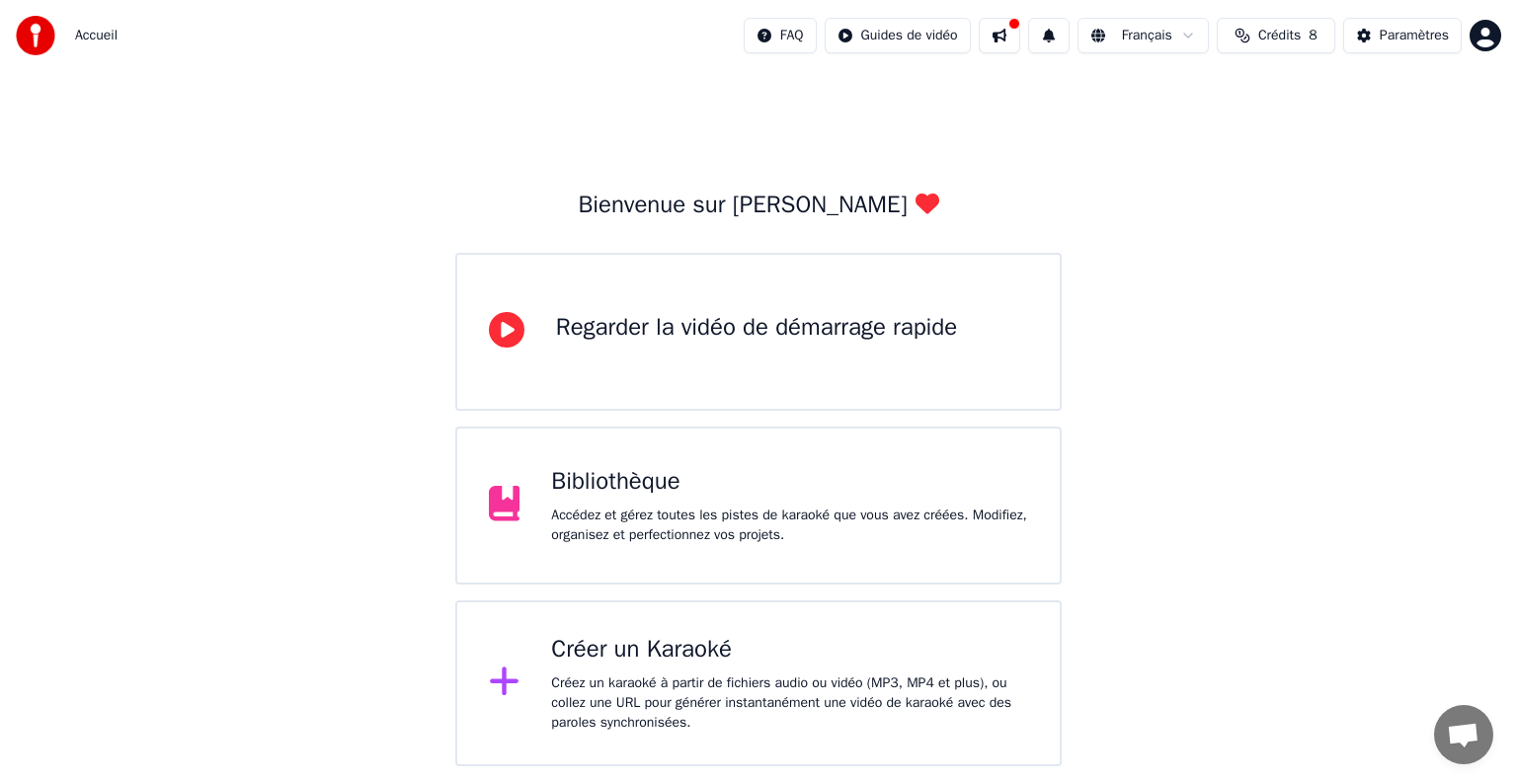 click on "Accueil FAQ Guides de vidéo Français Crédits 8 Paramètres Bienvenue sur Youka Regarder la vidéo de démarrage rapide Bibliothèque Accédez et gérez toutes les pistes de karaoké que vous avez créées. Modifiez, organisez et perfectionnez vos projets. Créer un Karaoké Créez un karaoké à partir de fichiers audio ou vidéo (MP3, MP4 et plus), ou collez une URL pour générer instantanément une vidéo de karaoké avec des paroles synchronisées." at bounding box center [758, 383] 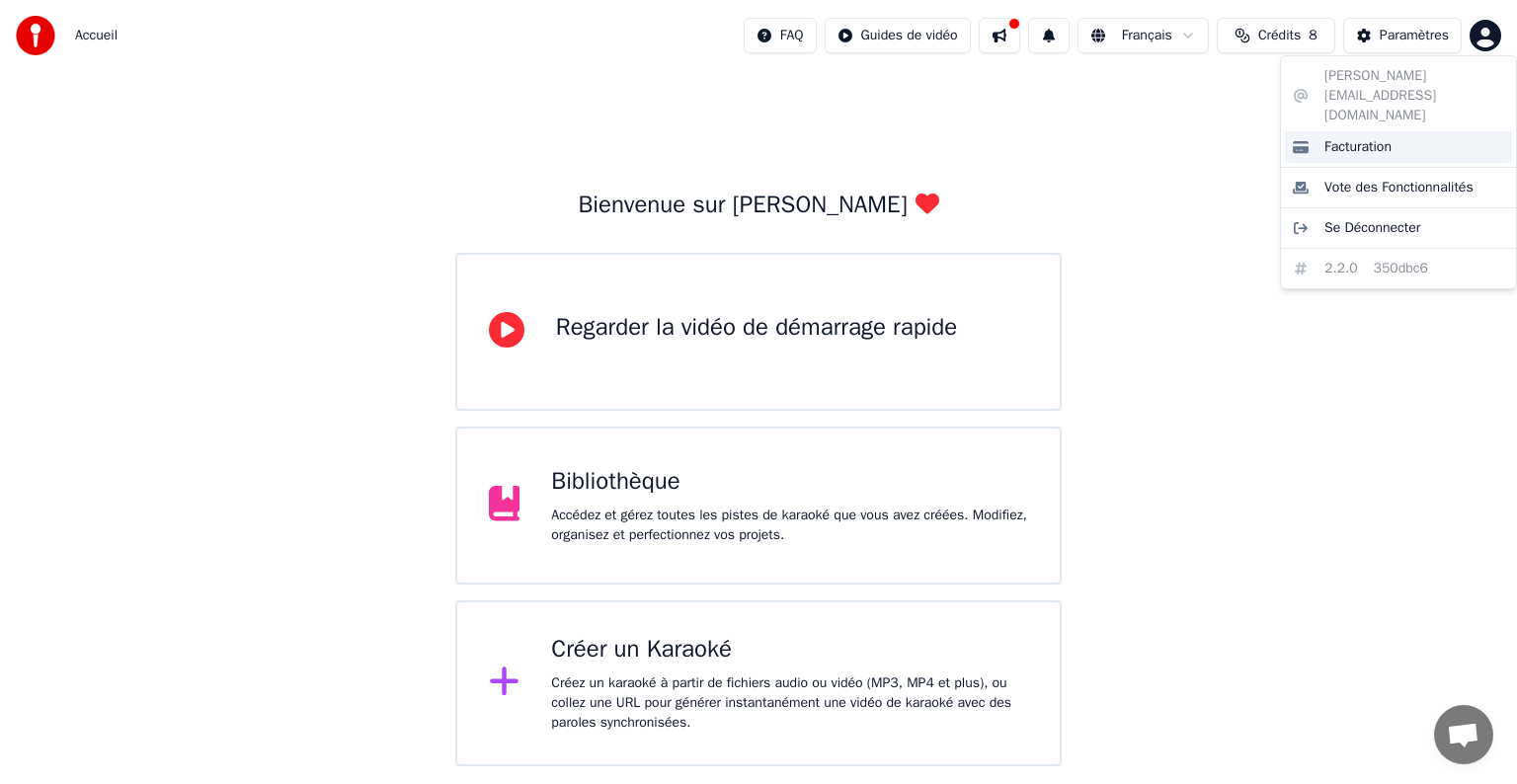click on "Facturation" at bounding box center (1358, 147) 